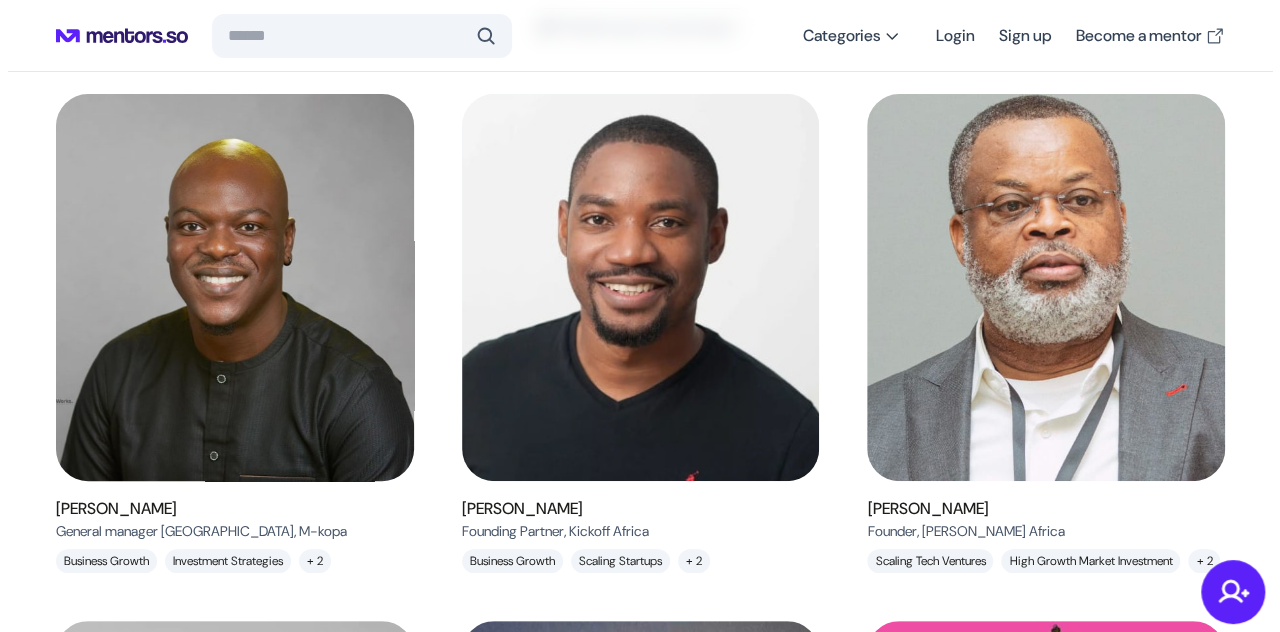 scroll, scrollTop: 200, scrollLeft: 0, axis: vertical 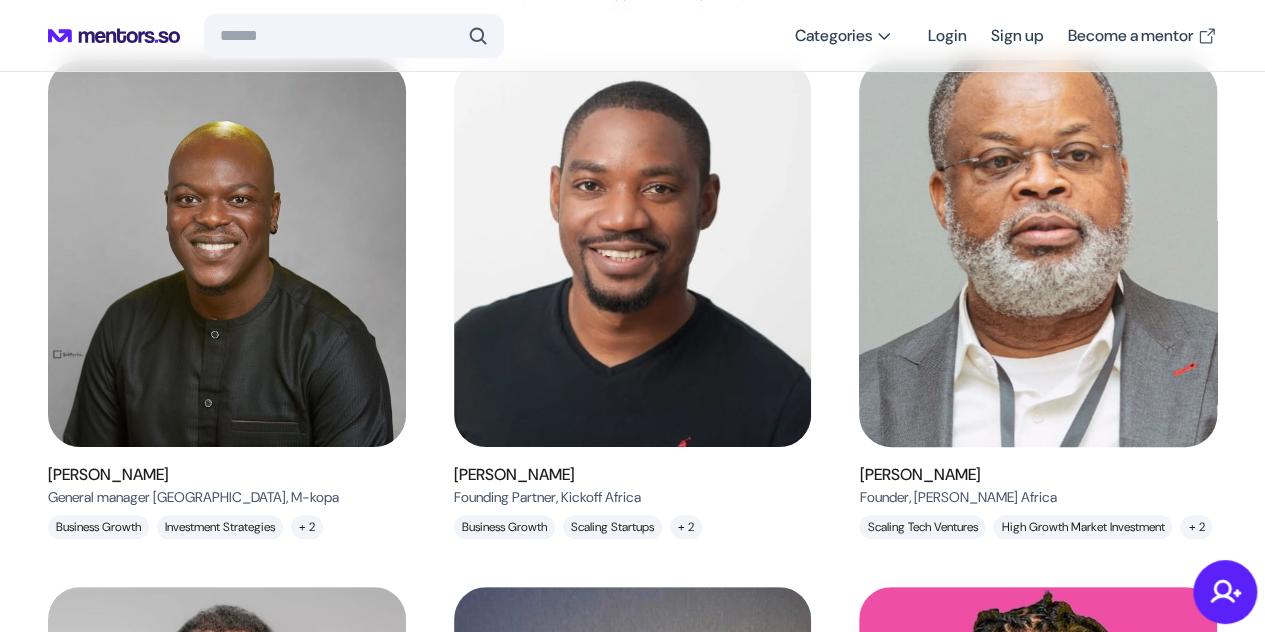 click at bounding box center (1038, 254) 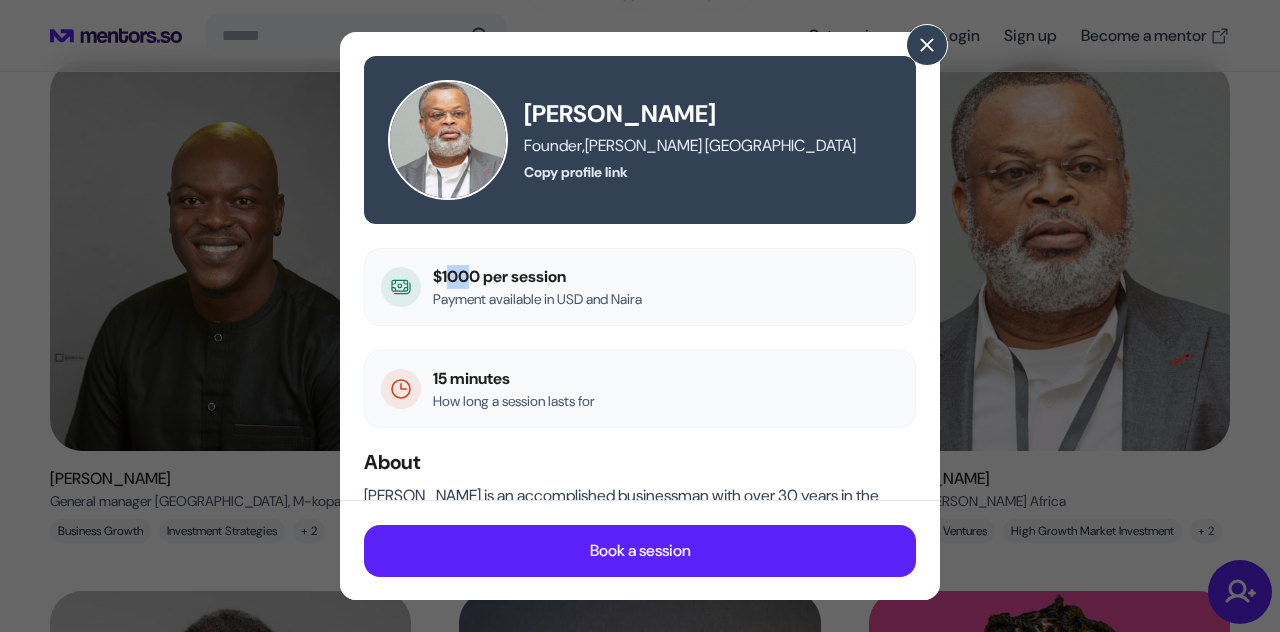 drag, startPoint x: 456, startPoint y: 275, endPoint x: 444, endPoint y: 279, distance: 12.649111 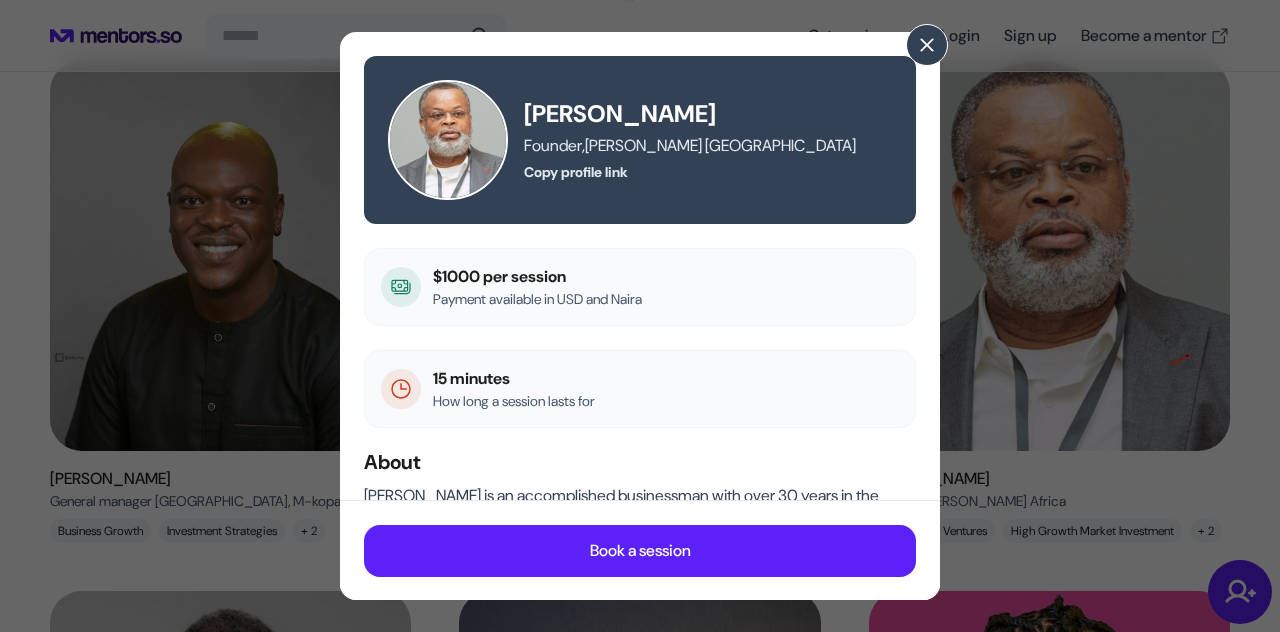 click on "Founder ,   [PERSON_NAME] Africa" at bounding box center (708, 146) 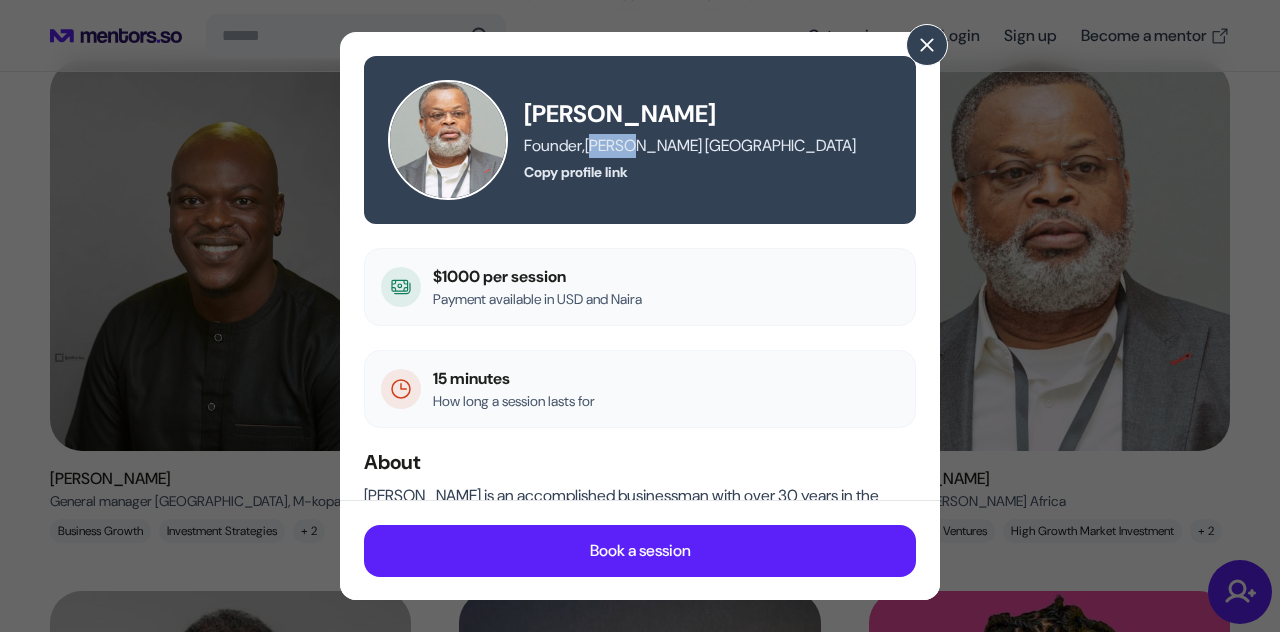 click on "Founder ,   [PERSON_NAME] Africa" at bounding box center (708, 146) 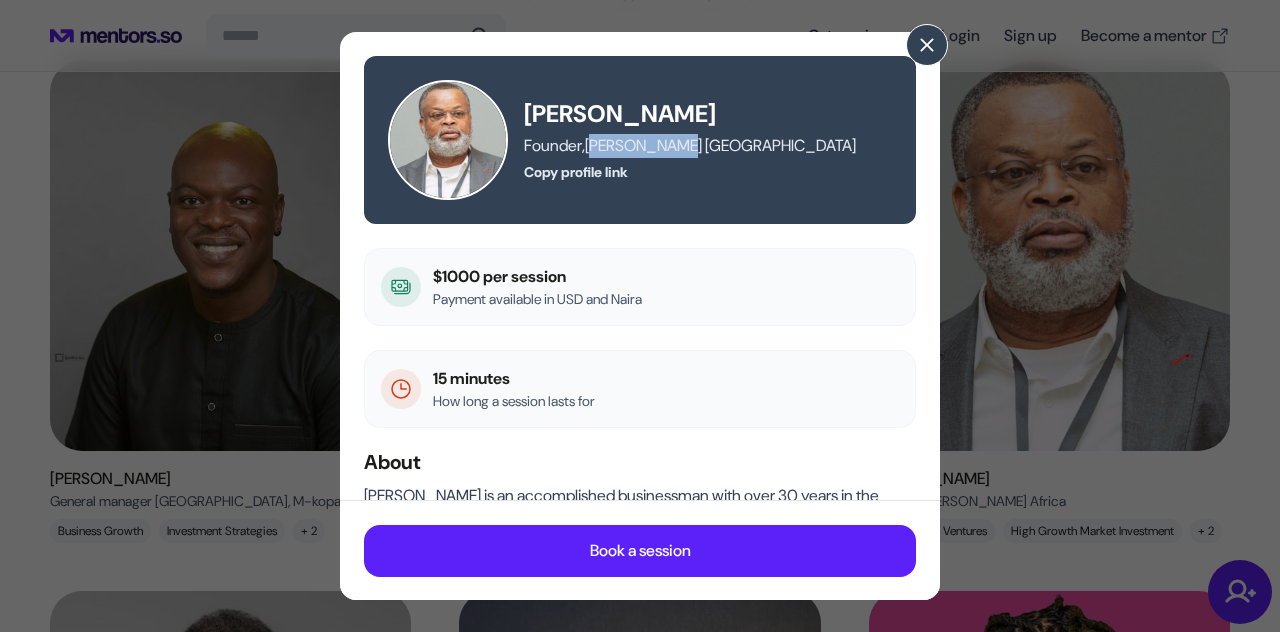 click on "Founder ,   [PERSON_NAME] Africa" at bounding box center (708, 146) 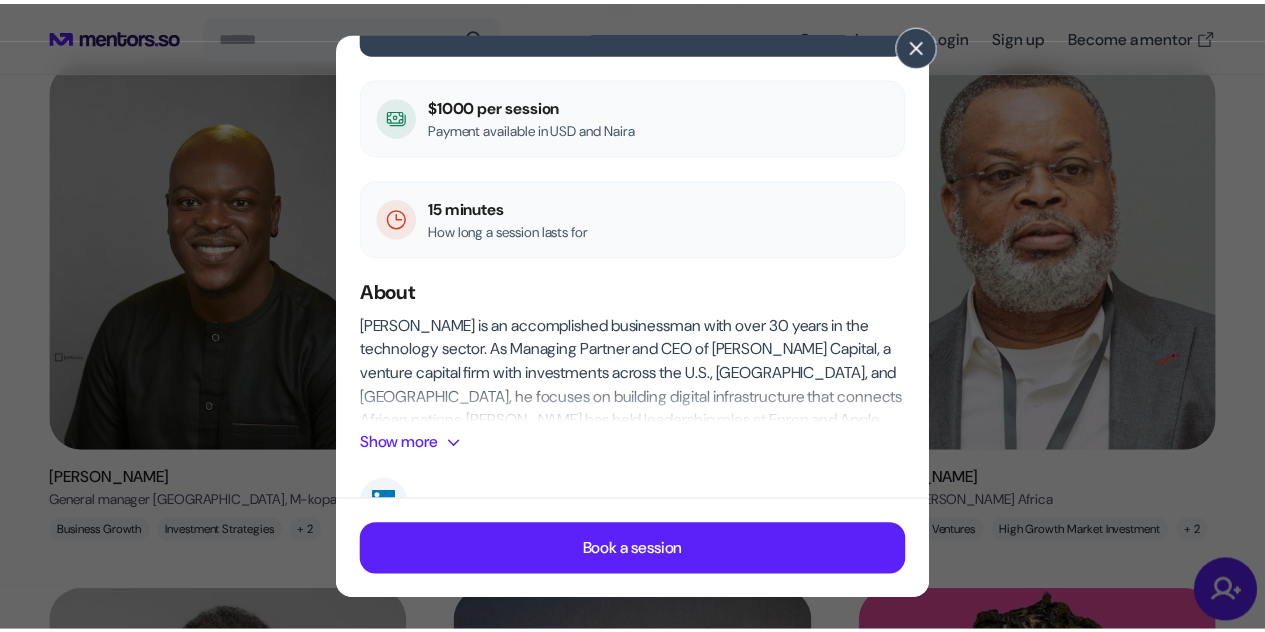 scroll, scrollTop: 400, scrollLeft: 0, axis: vertical 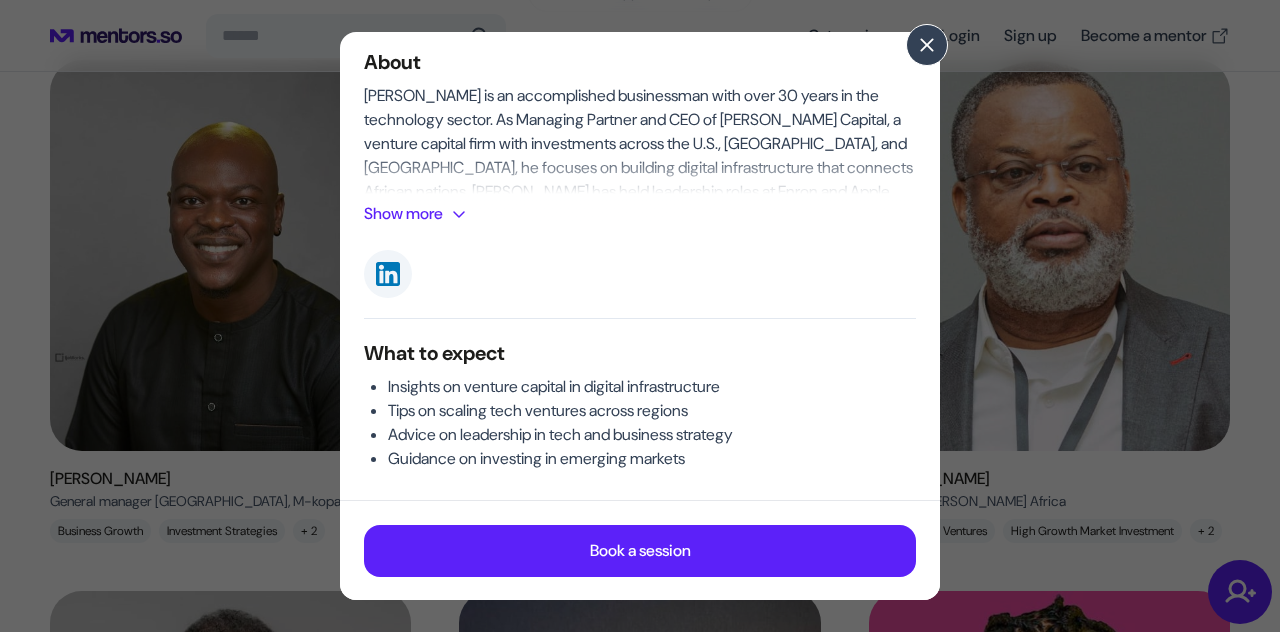 click on "[PERSON_NAME] Founder ,   [PERSON_NAME] Africa  Copy profile link   $1000 per session   Payment available in USD and Naira  15 minutes   How long a session lasts for  About [PERSON_NAME] is an accomplished businessman with over 30 years in the technology sector. As Managing Partner and CEO of [PERSON_NAME] Capital, a venture capital firm with investments across the U.S., [GEOGRAPHIC_DATA], and [GEOGRAPHIC_DATA], he focuses on building digital infrastructure that connects African nations. [PERSON_NAME] has held leadership roles at Enron and Apple and founded tech ventures that have impacted digital services in [GEOGRAPHIC_DATA] and [GEOGRAPHIC_DATA]. He holds a Ph.D. in International Political Economy from the London School of Economics and has been recognized with awards such as the Best SME Entrepreneur Award by the Central Bank of Nigeria. Areas I can advise on: Scaling Tech Ventures High Growth Market Investment Global Expansion Venture Capital Show more What to expect Insights on venture capital in digital infrastructure Tips on scaling tech ventures across regions" 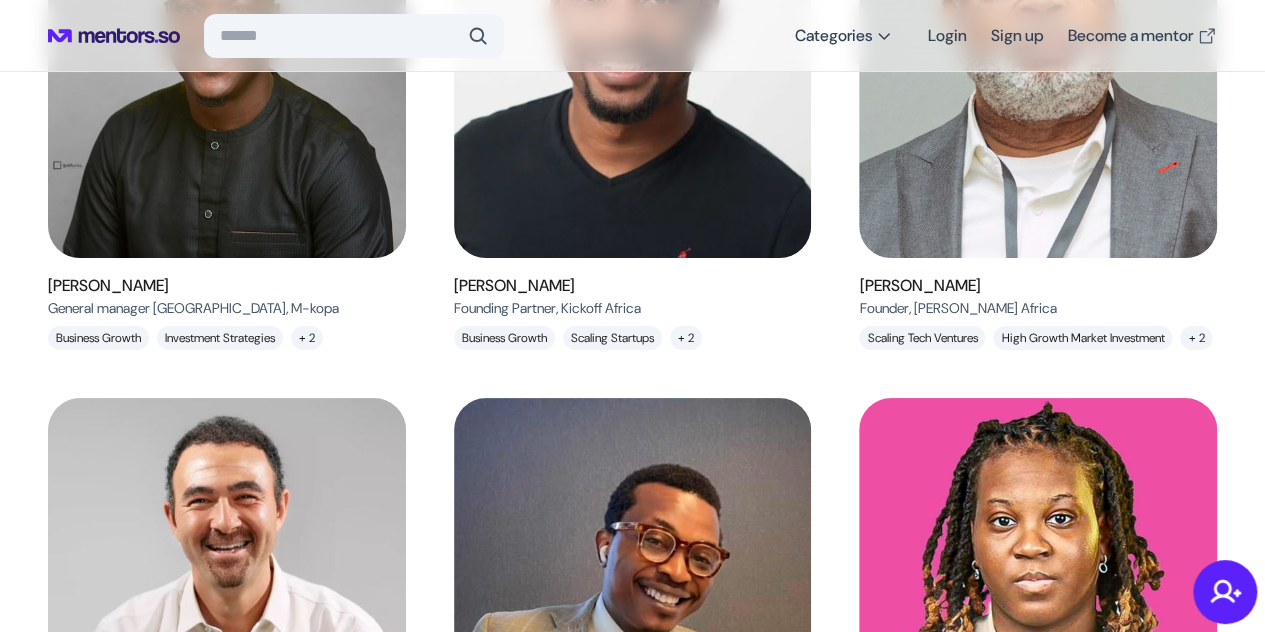 scroll, scrollTop: 700, scrollLeft: 0, axis: vertical 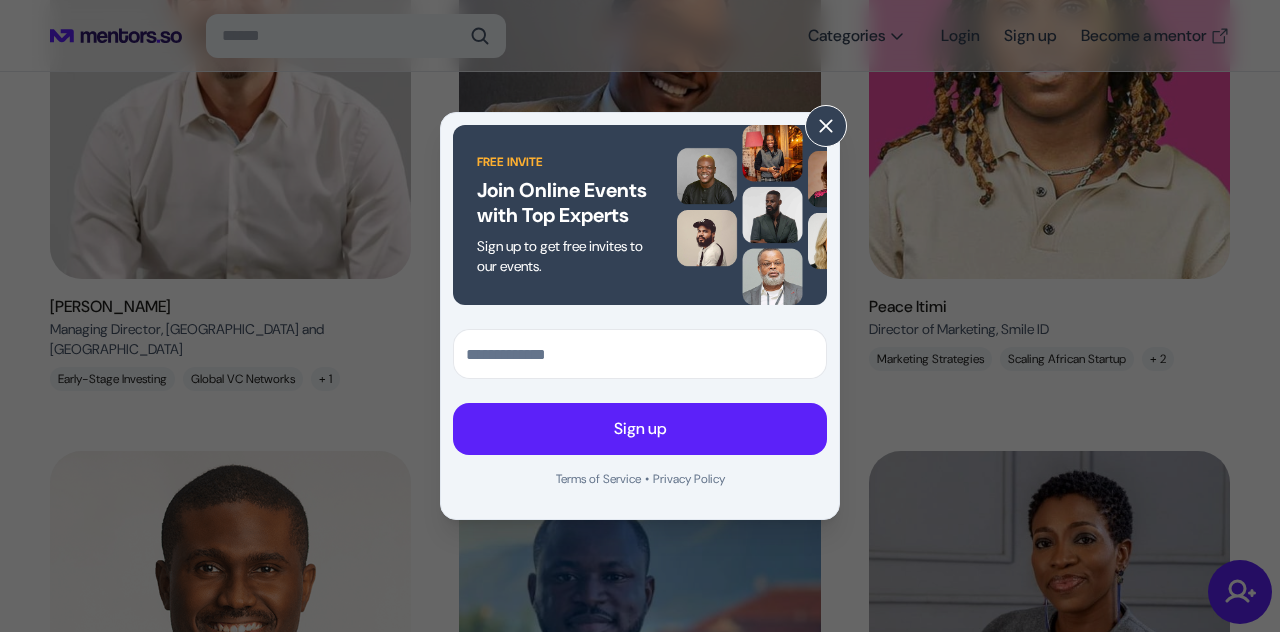 click on "Free Invite Join Online Events with Top Experts Sign up to get free invites to our events.   Sign up Terms of Service • Privacy Policy" 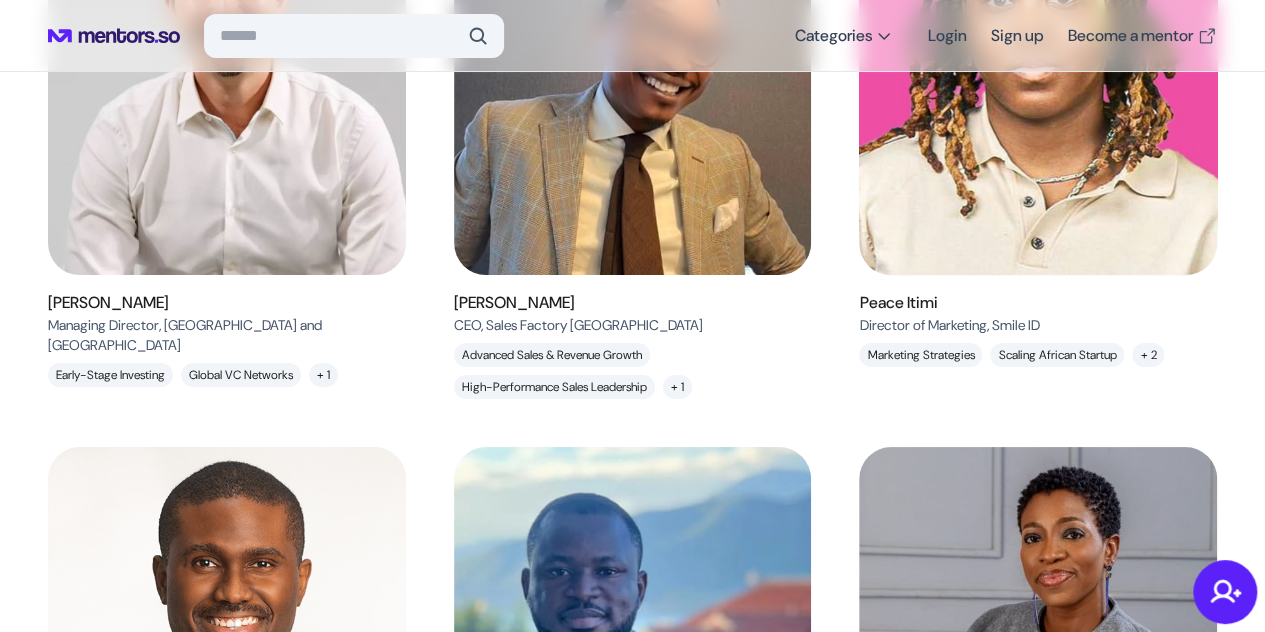 click at bounding box center [1038, 81] 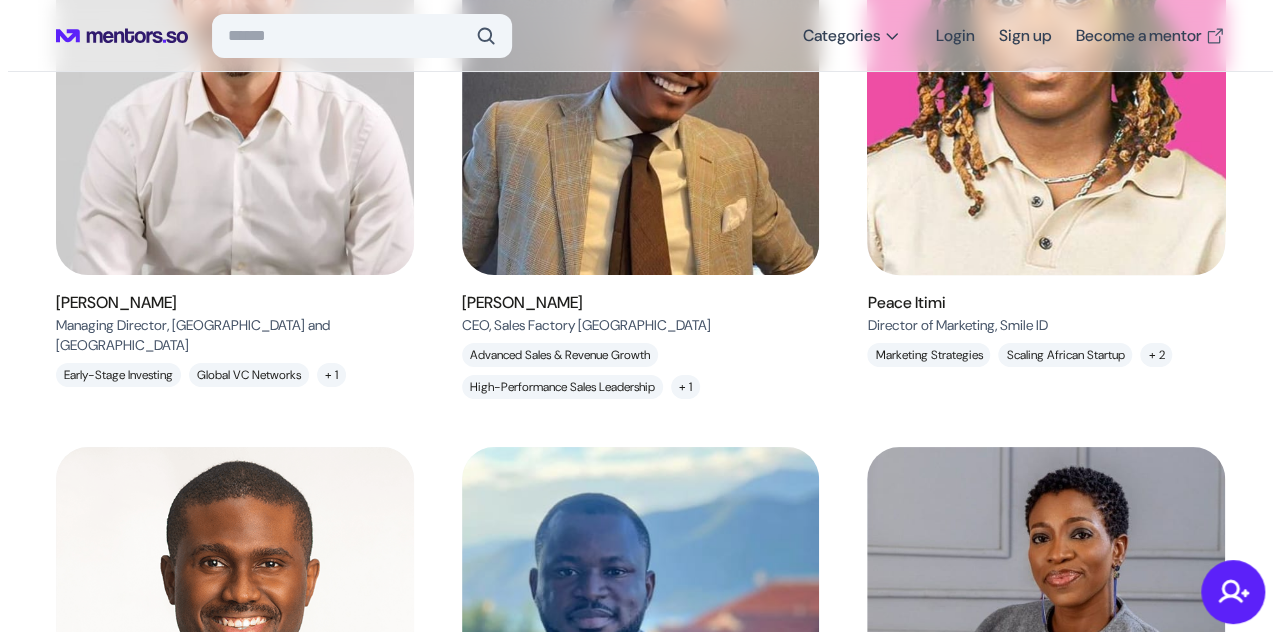 scroll, scrollTop: 904, scrollLeft: 0, axis: vertical 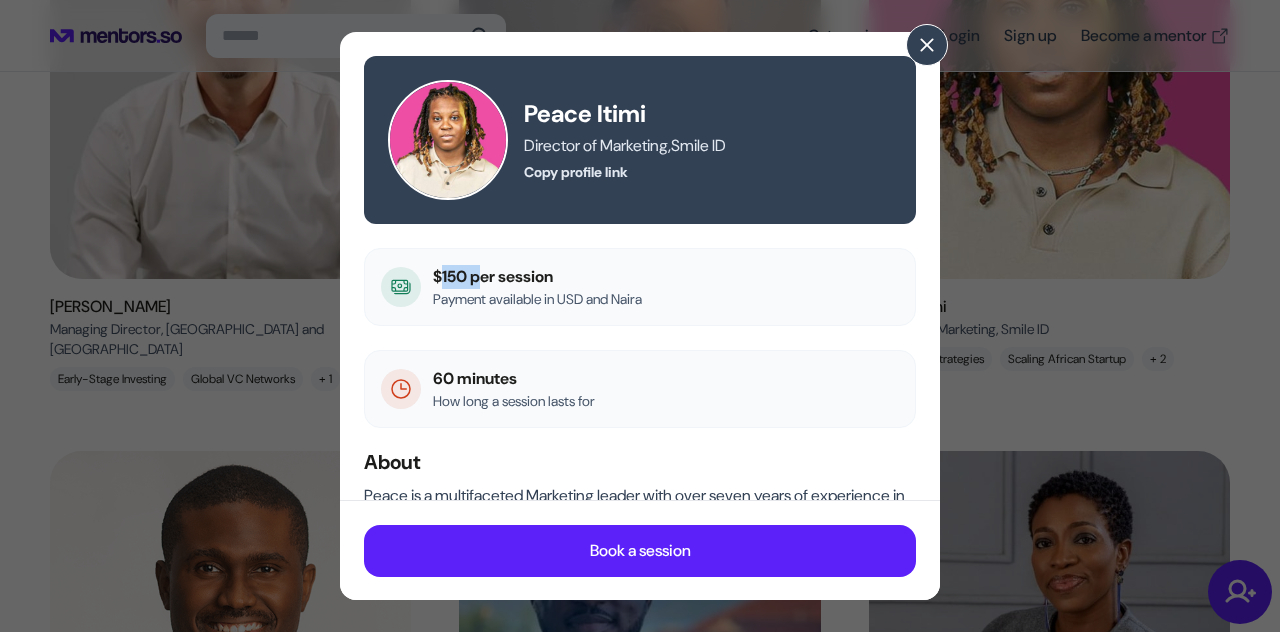 drag, startPoint x: 433, startPoint y: 280, endPoint x: 485, endPoint y: 286, distance: 52.34501 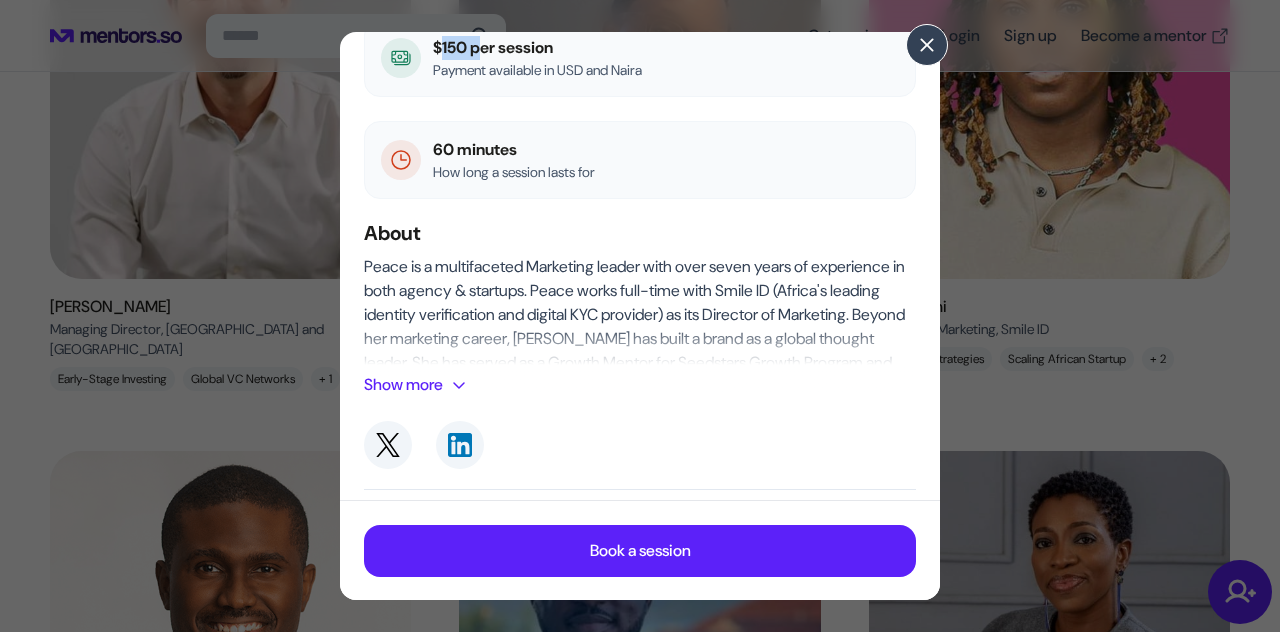scroll, scrollTop: 300, scrollLeft: 0, axis: vertical 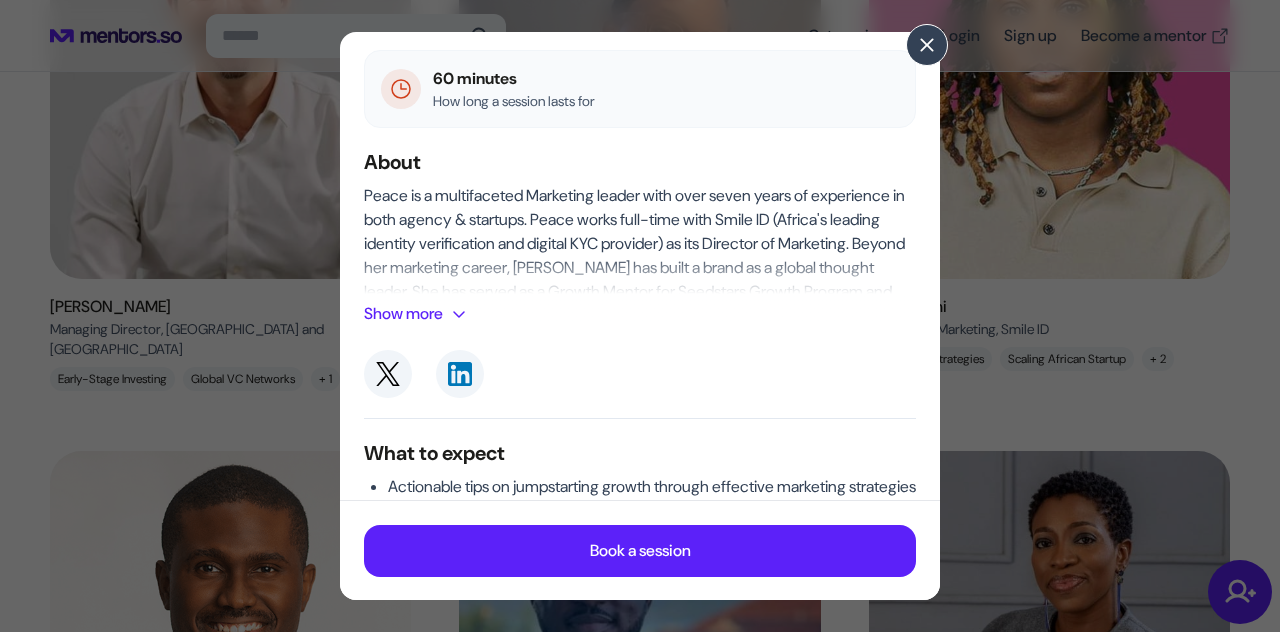 click on "Peace Itimi Director of Marketing ,   Smile ID  Copy profile link   $150 per session   Payment available in USD and Naira  60 minutes   How long a session lasts for  About Peace is a multifaceted Marketing leader with over seven years of experience in both agency & startups. Peace works full-time with Smile ID (Africa's leading identity verification and digital KYC provider) as its Director of Marketing. Beyond her marketing career, [PERSON_NAME] has built a brand as a global thought leader. She has served as a Growth Mentor for Seedstars Growth Program and trained for Google, British Council, Facebook and the Digital Marketing Institute.  Areas I can advise on: Marketing Strategies Scaling African Startup Angel Investing Business Growth Show more What to expect Actionable tips on jumpstarting growth through effective marketing strategies Advice on building a personal brand as a thought leader in your field Guidance on navigating Africa’s startup ecosystem and driving innovation Book a session" 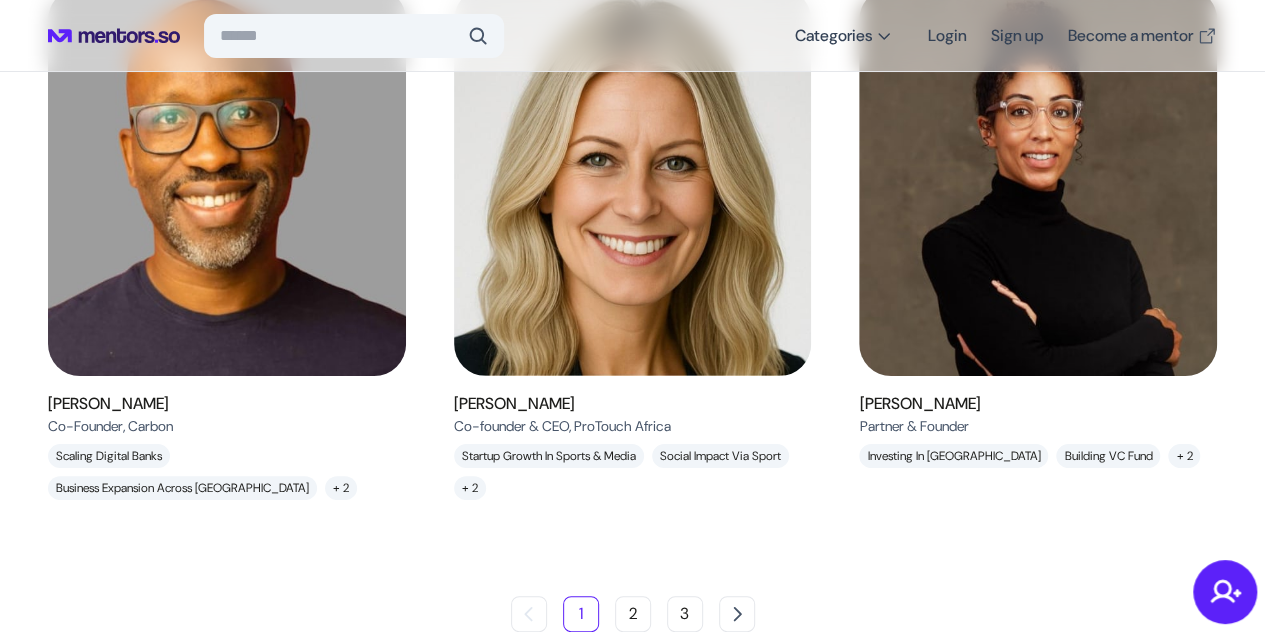 scroll, scrollTop: 2000, scrollLeft: 0, axis: vertical 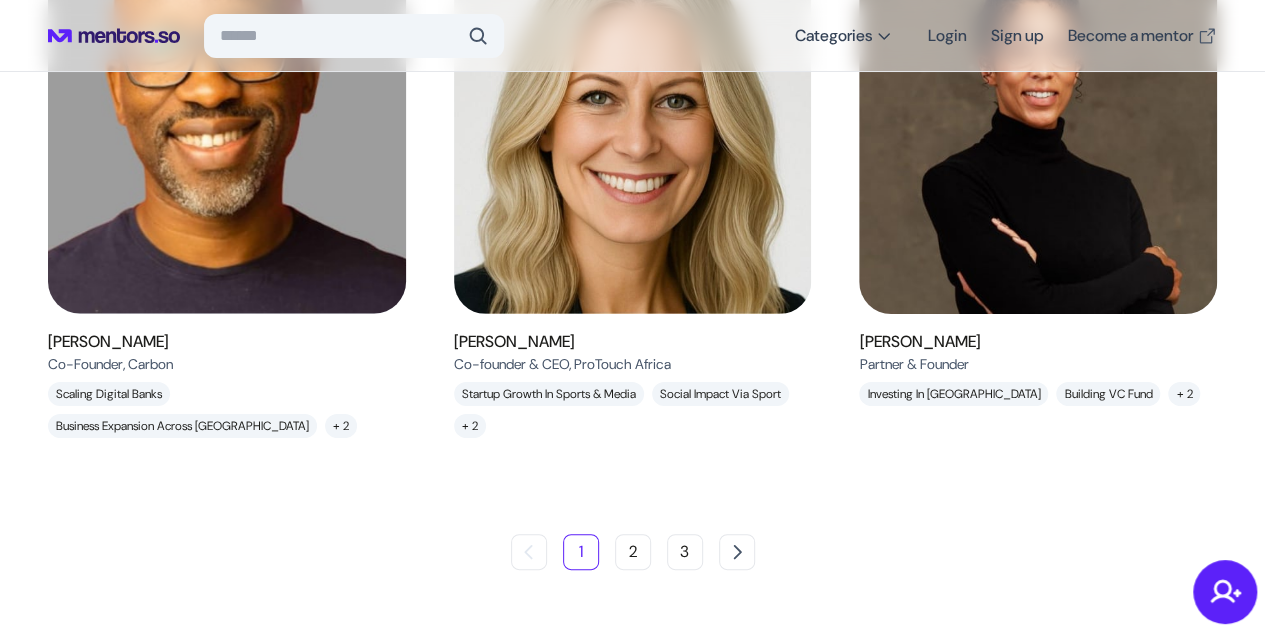 click at bounding box center [227, 120] 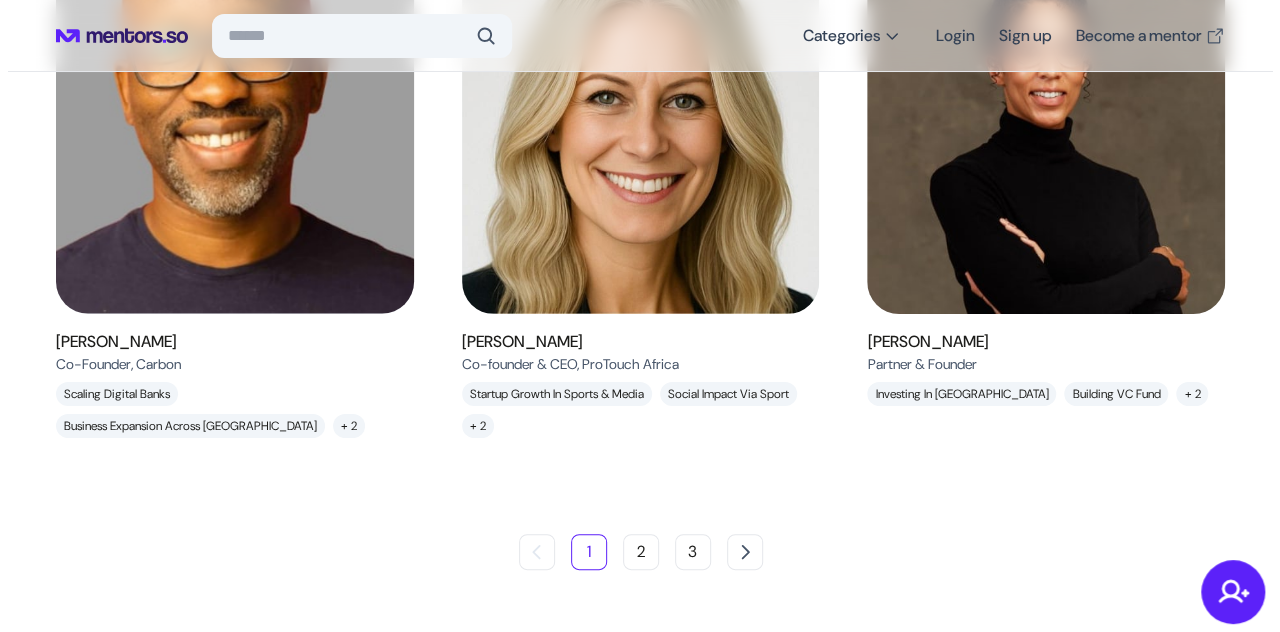 scroll, scrollTop: 2012, scrollLeft: 0, axis: vertical 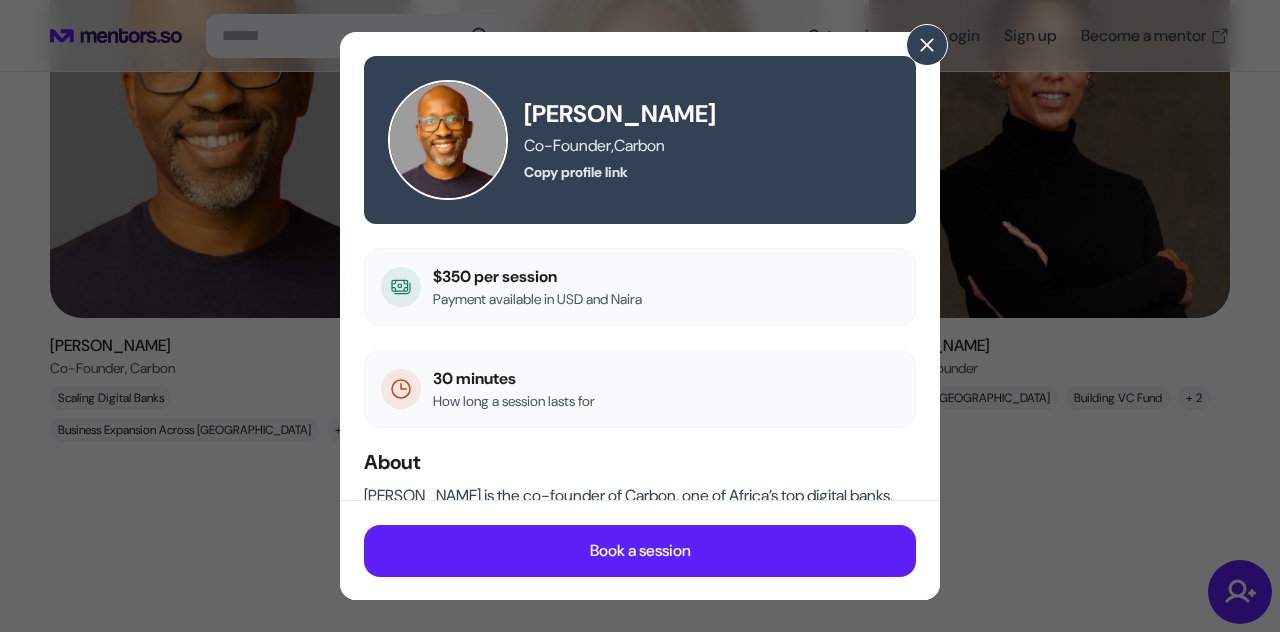 click on "[PERSON_NAME] Co-Founder ,   Carbon  Copy profile link   $350 per session   Payment available in USD and Naira  30 minutes   How long a session lasts for  About [PERSON_NAME] is the co-founder of Carbon, one of Africa’s top digital banks, which transformed Nigeria’s consumer finance landscape by leveraging machine learning to bring real-time credit scoring to underserved customers. A seasoned entrepreneur with a background in distressed equity, [PERSON_NAME] also co-founded Kaizen Venture Partners, Nigeria’s first distressed equity fund, driving investments across sectors in multiple African markets. His ventures include Café Neo, [GEOGRAPHIC_DATA]’s largest coffee chain, and span digital banking, agribusiness, and retail. With experience across [GEOGRAPHIC_DATA], [GEOGRAPHIC_DATA], [GEOGRAPHIC_DATA], and [US_STATE], [PERSON_NAME] brings a truly global perspective to building impactful, pan-African businesses. Areas I can advise on: Scaling Digital Banks Business Expansion Across [GEOGRAPHIC_DATA] Equity Markets Scaling Consumer Businesses Show more What to expect" 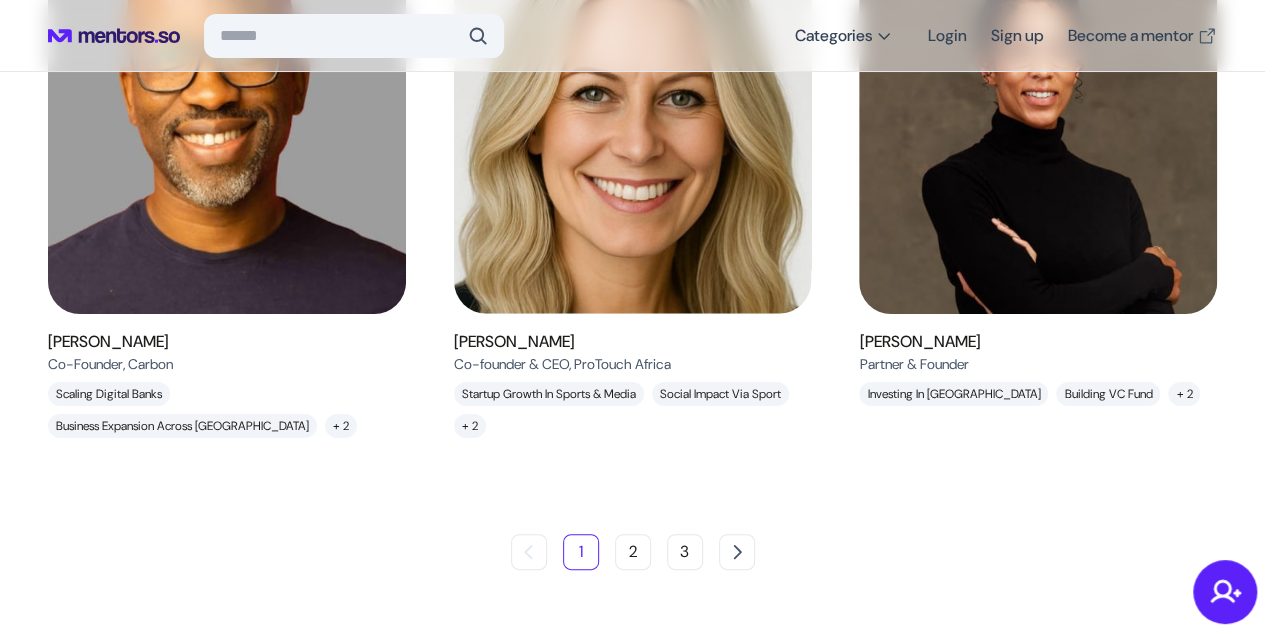 click at bounding box center [632, 120] 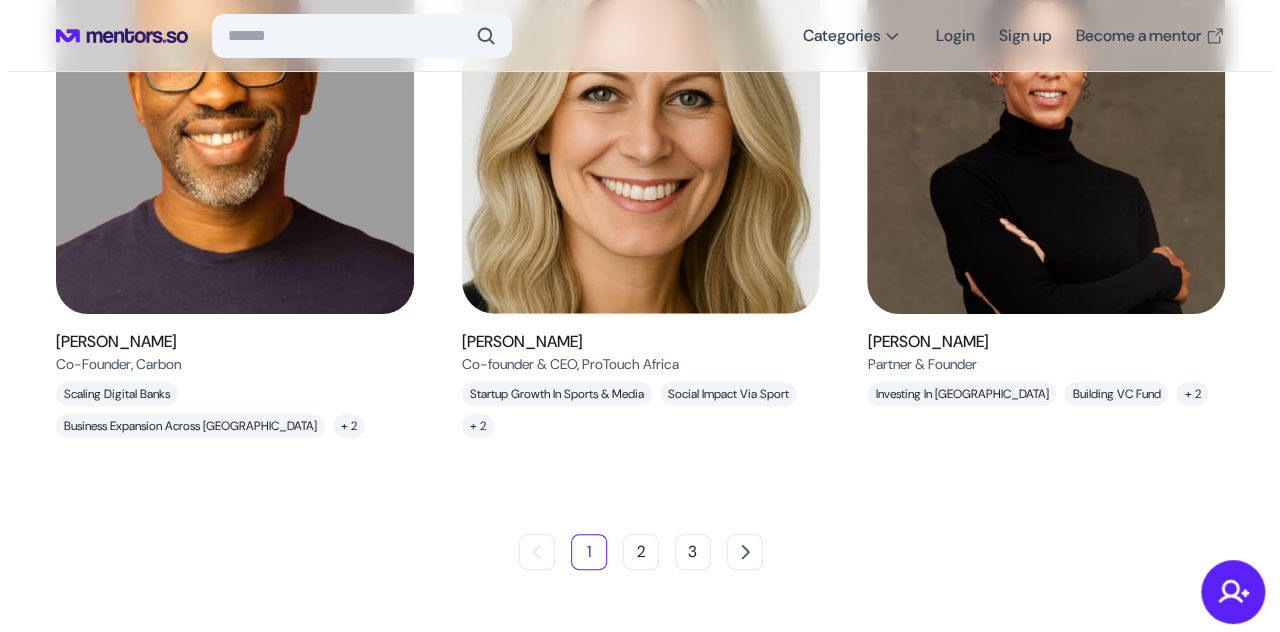 scroll, scrollTop: 2012, scrollLeft: 0, axis: vertical 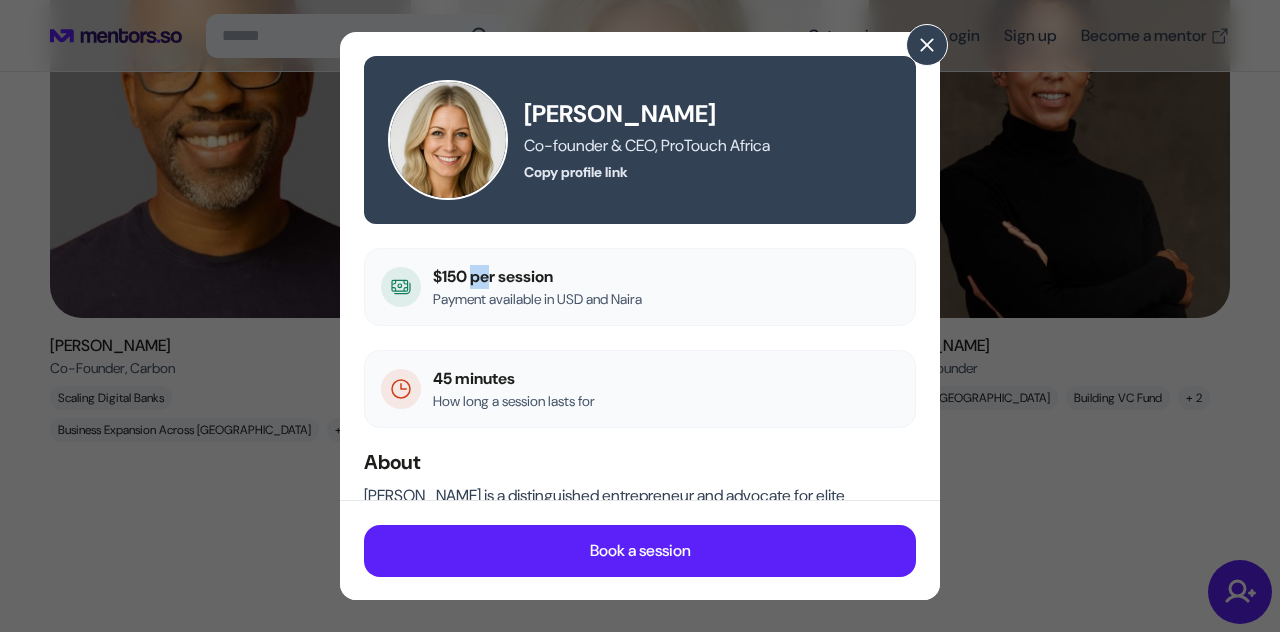 drag, startPoint x: 464, startPoint y: 276, endPoint x: 482, endPoint y: 277, distance: 18.027756 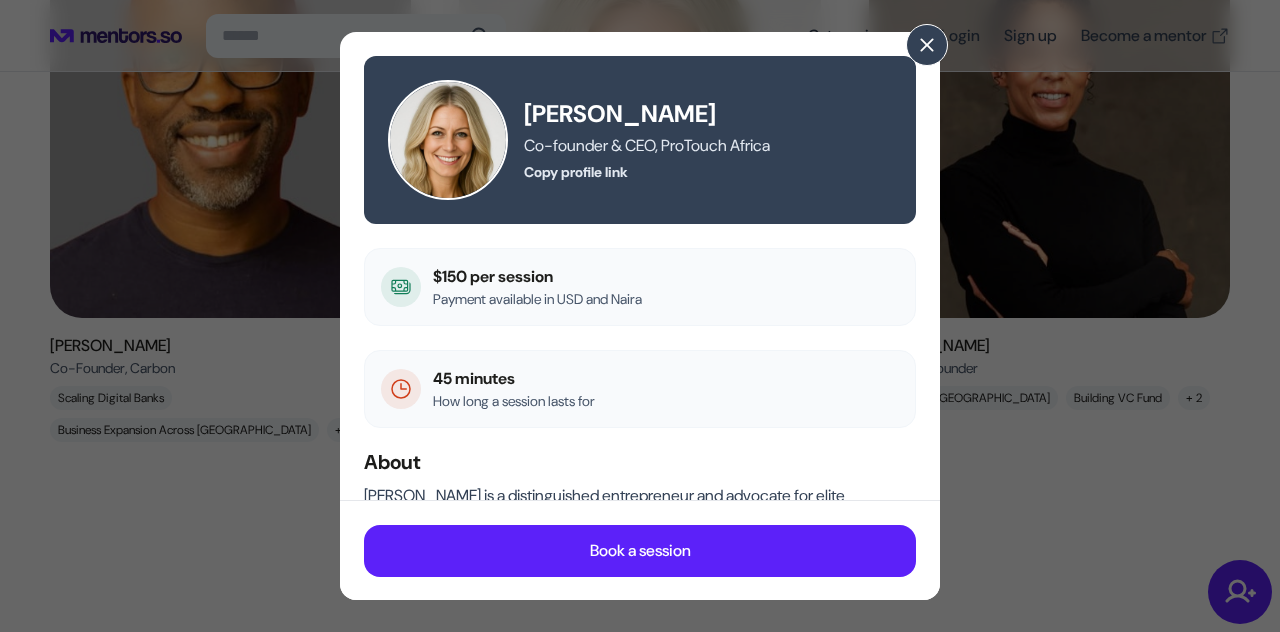 click on "Payment available in USD and Naira" at bounding box center [537, 299] 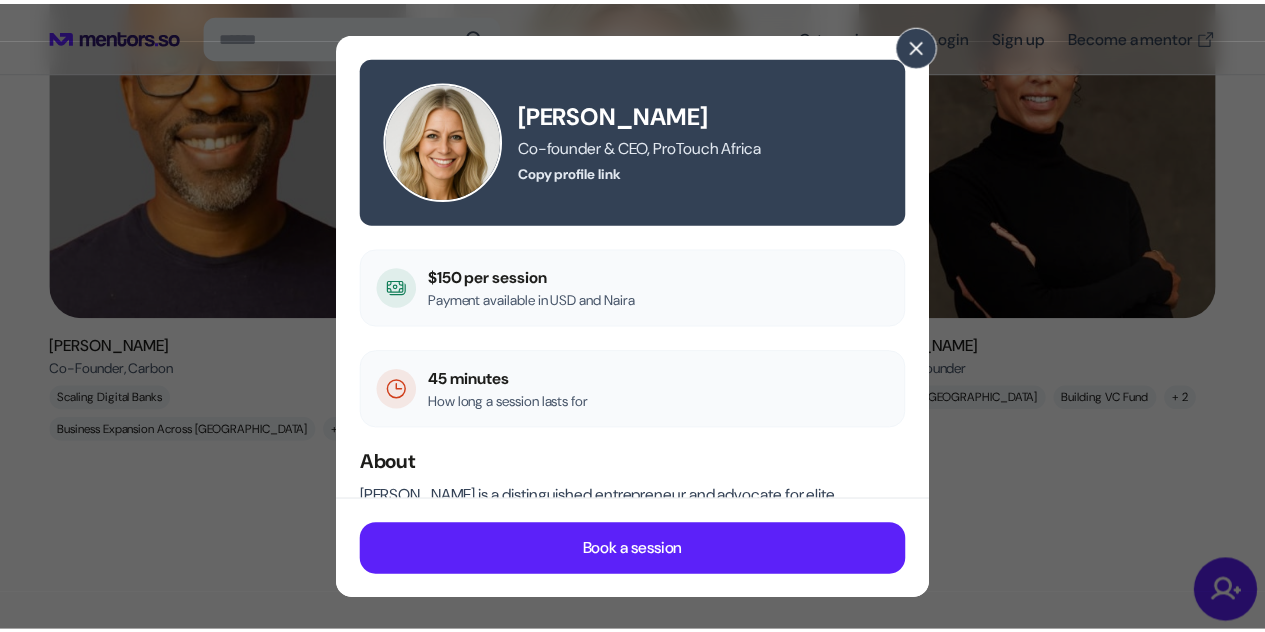 scroll, scrollTop: 2000, scrollLeft: 0, axis: vertical 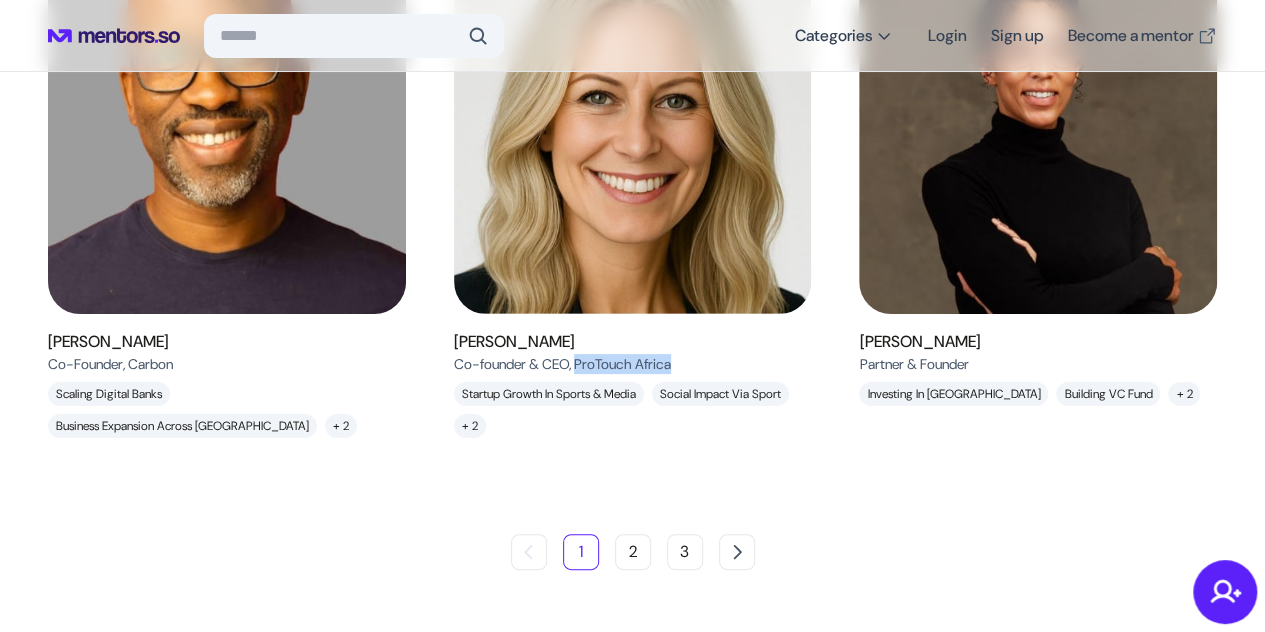drag, startPoint x: 697, startPoint y: 390, endPoint x: 582, endPoint y: 399, distance: 115.35164 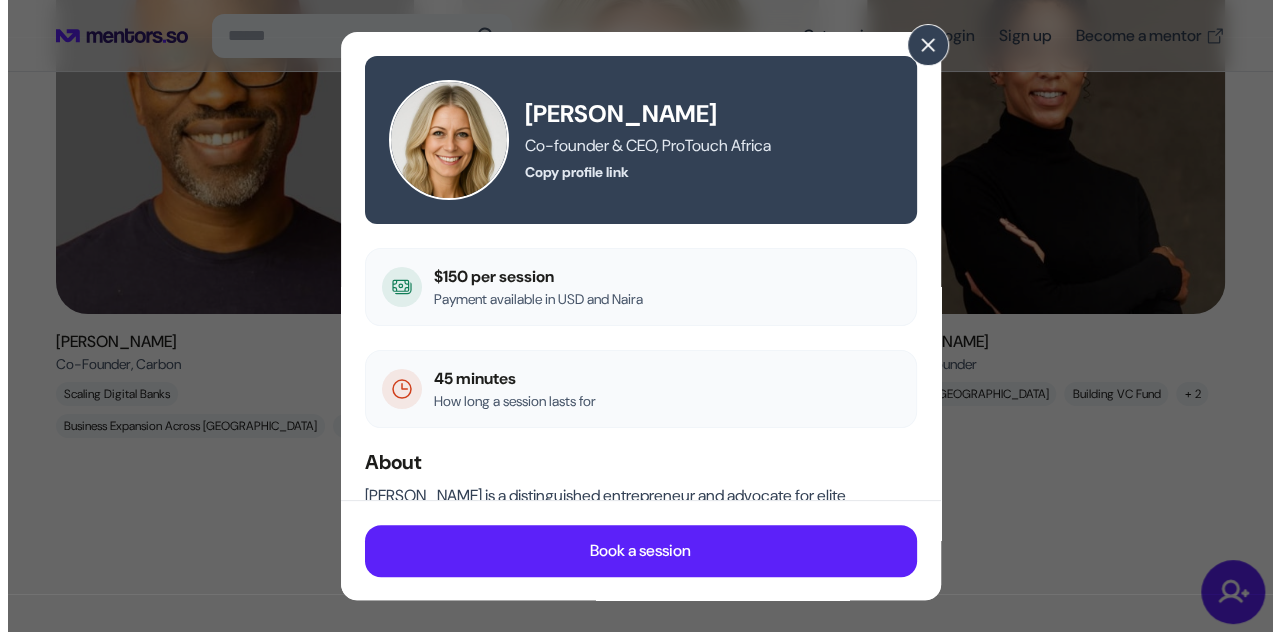 scroll, scrollTop: 2012, scrollLeft: 0, axis: vertical 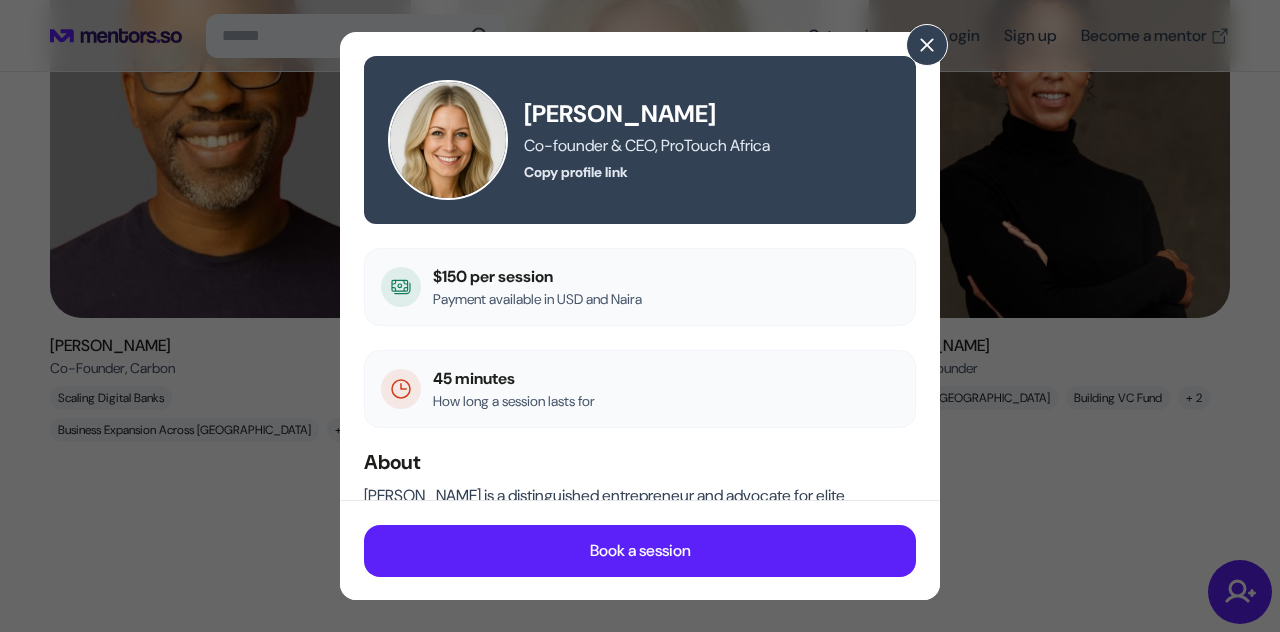 click on "Co-founder & CEO, ProTouch [GEOGRAPHIC_DATA] ," at bounding box center (708, 146) 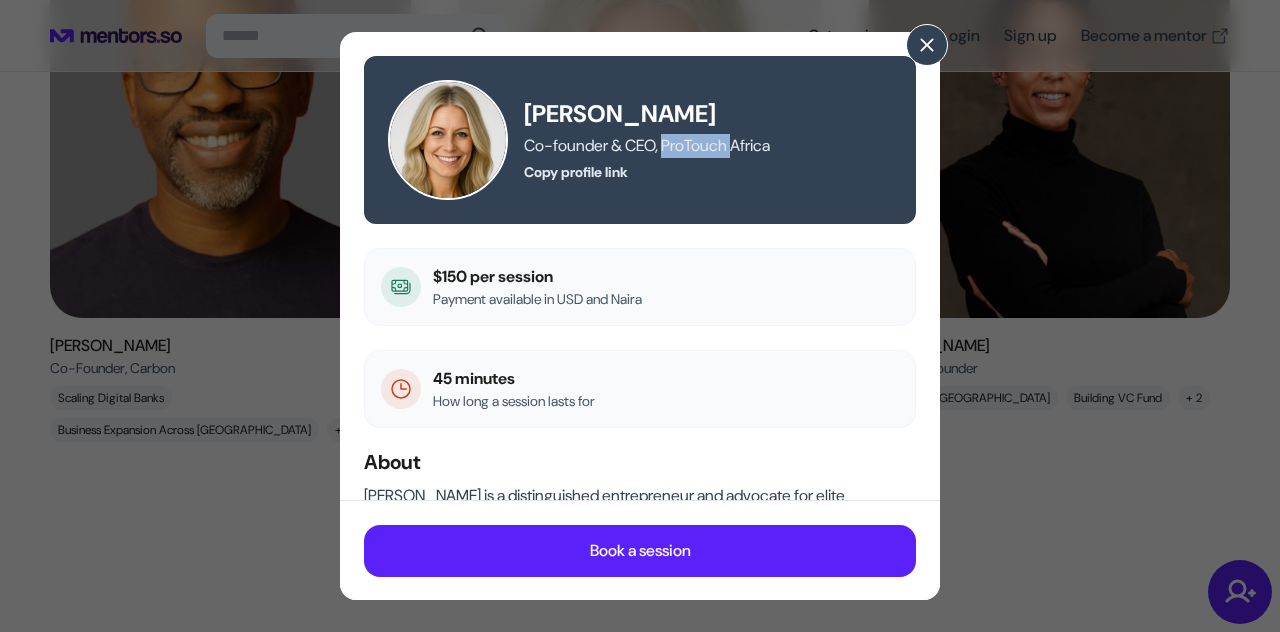 click on "Co-founder & CEO, ProTouch [GEOGRAPHIC_DATA] ," at bounding box center [708, 146] 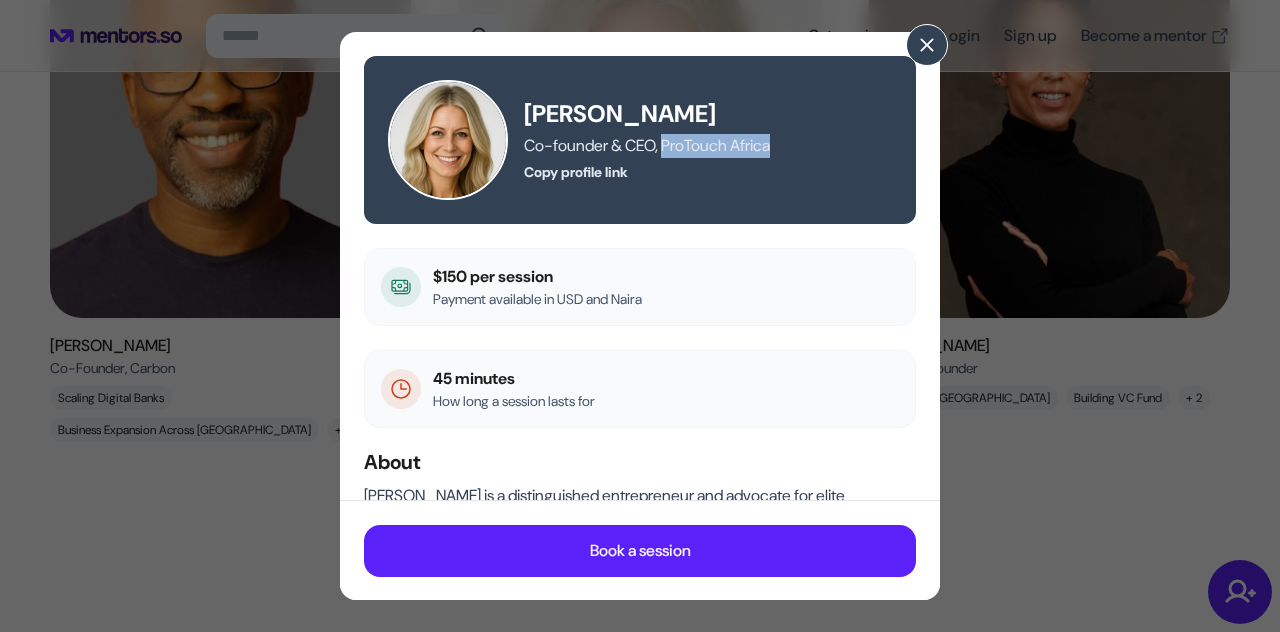 click on "Co-founder & CEO, ProTouch [GEOGRAPHIC_DATA] ," at bounding box center [708, 146] 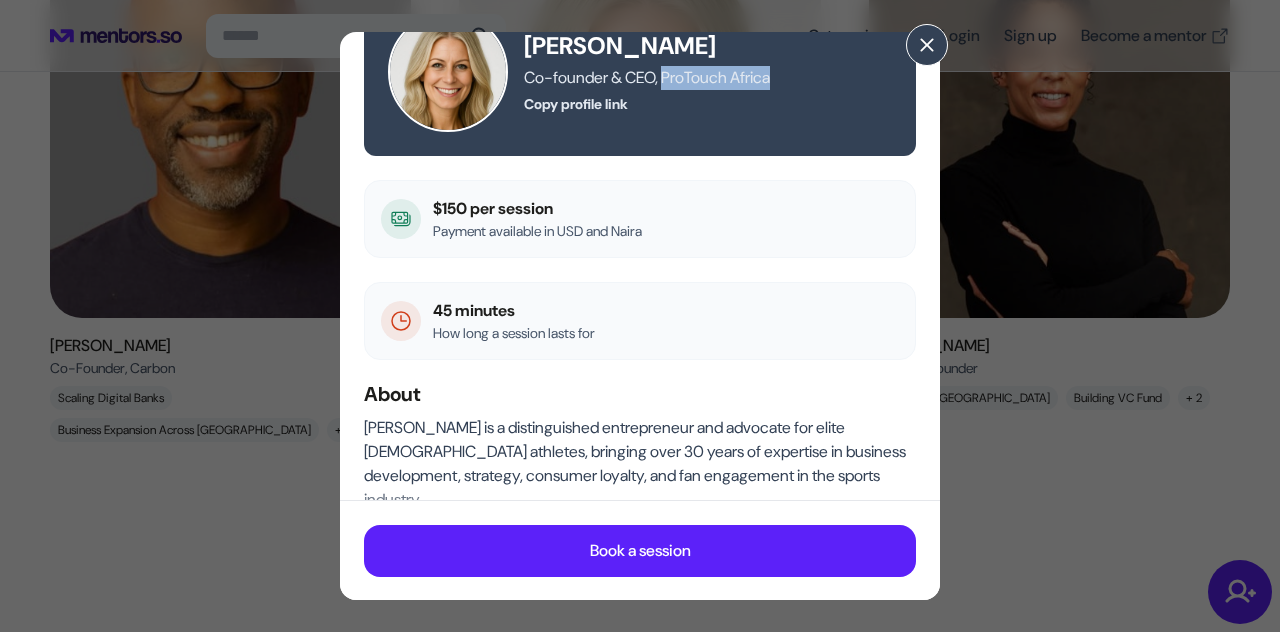 scroll, scrollTop: 100, scrollLeft: 0, axis: vertical 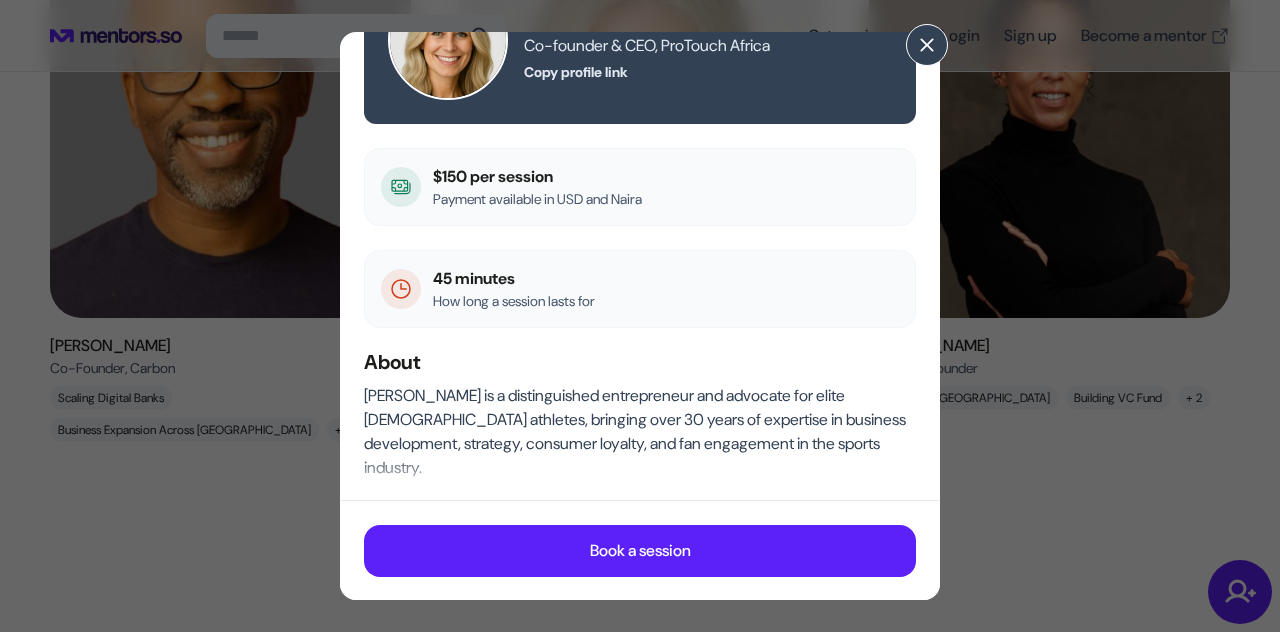 click on "[PERSON_NAME] Co-founder & CEO, ProTouch Africa ,     Copy profile link   $150 per session   Payment available in USD and [PERSON_NAME]  45 minutes   How long a session lasts for  About [PERSON_NAME] is a distinguished entrepreneur and advocate for elite [DEMOGRAPHIC_DATA] athletes, bringing over 30 years of expertise in business development, strategy, consumer loyalty, and fan engagement in the sports industry.  She launched her career in marketing at age [DEMOGRAPHIC_DATA] by founding a communications firm, which she later transformed into a publishing business, selling it to a multinational media company in [DATE].  In [DATE], inspired by her experience as a parent of a young cyclist, she co-founded ProTouch Sports, providing a platform for talented [DEMOGRAPHIC_DATA] cyclists to compete internationally. Under her leadership, [PERSON_NAME] became the top UCI Continental Cycling Team in [GEOGRAPHIC_DATA] from [DATE] to [DATE], producing several national and continental champions. Additionally, she managed Team South Africa at the 2019 African Games, securing multiple medals." 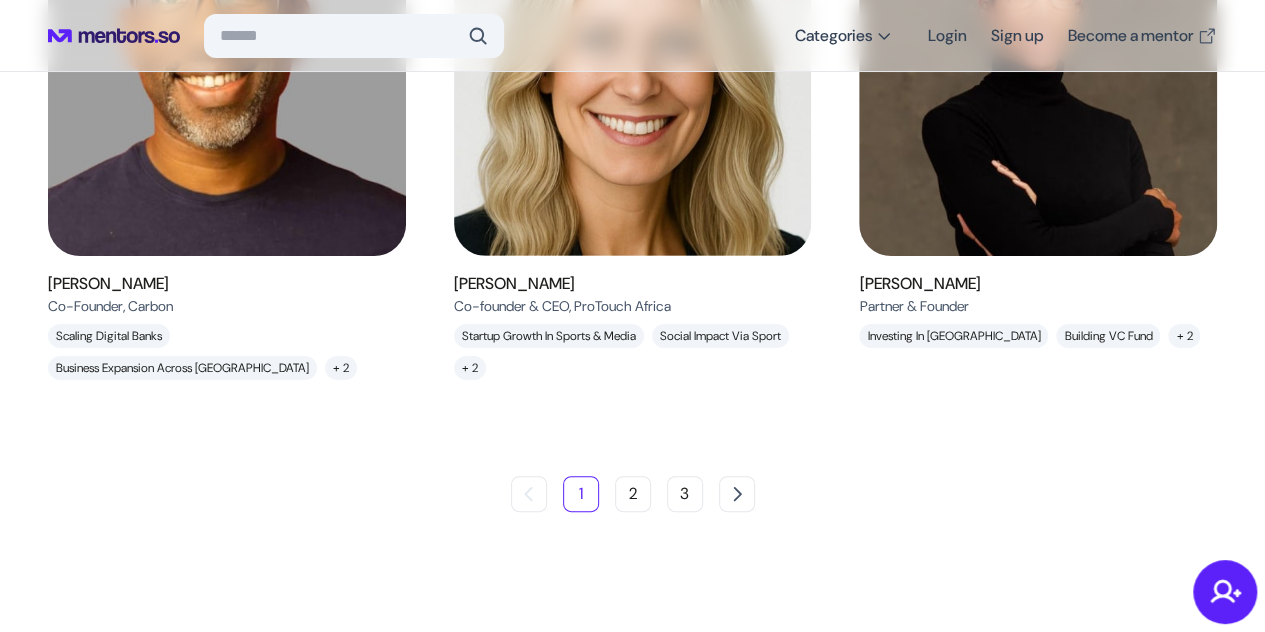 scroll, scrollTop: 2088, scrollLeft: 0, axis: vertical 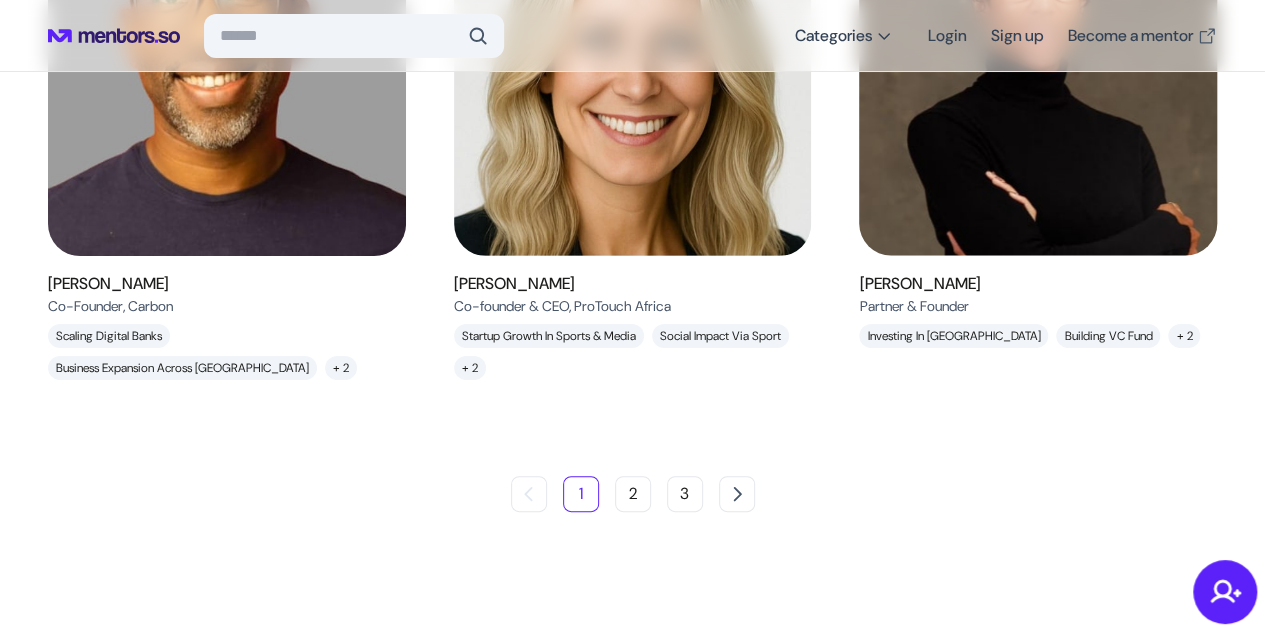 click at bounding box center (1038, 62) 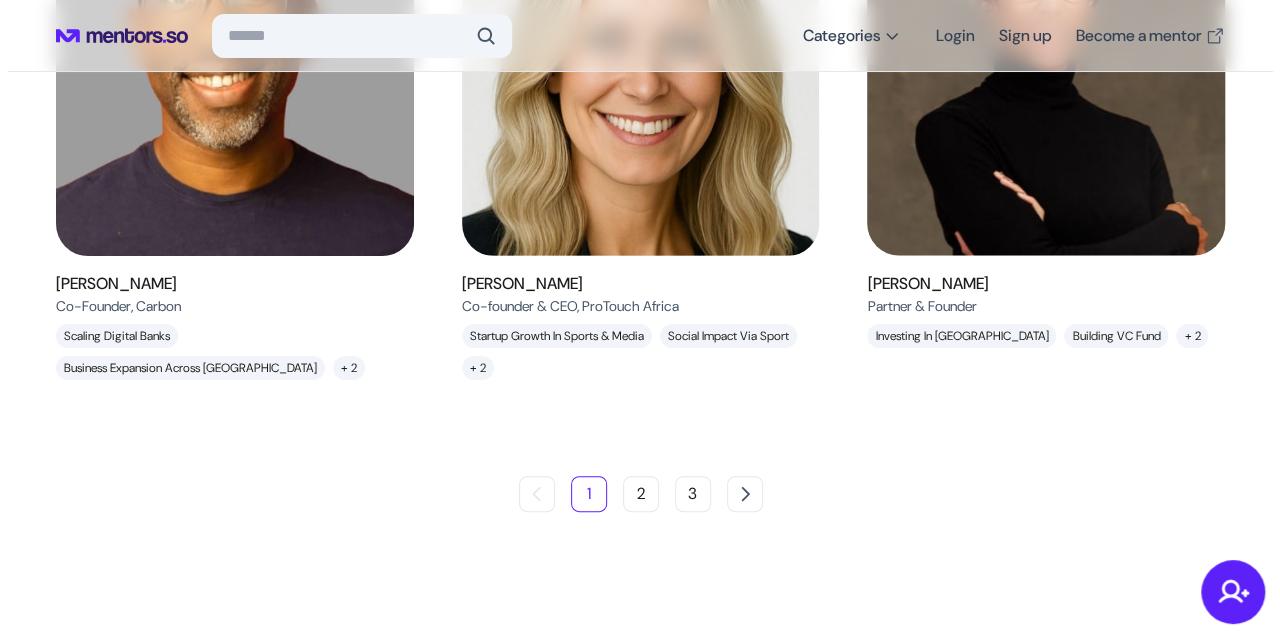 scroll, scrollTop: 2100, scrollLeft: 0, axis: vertical 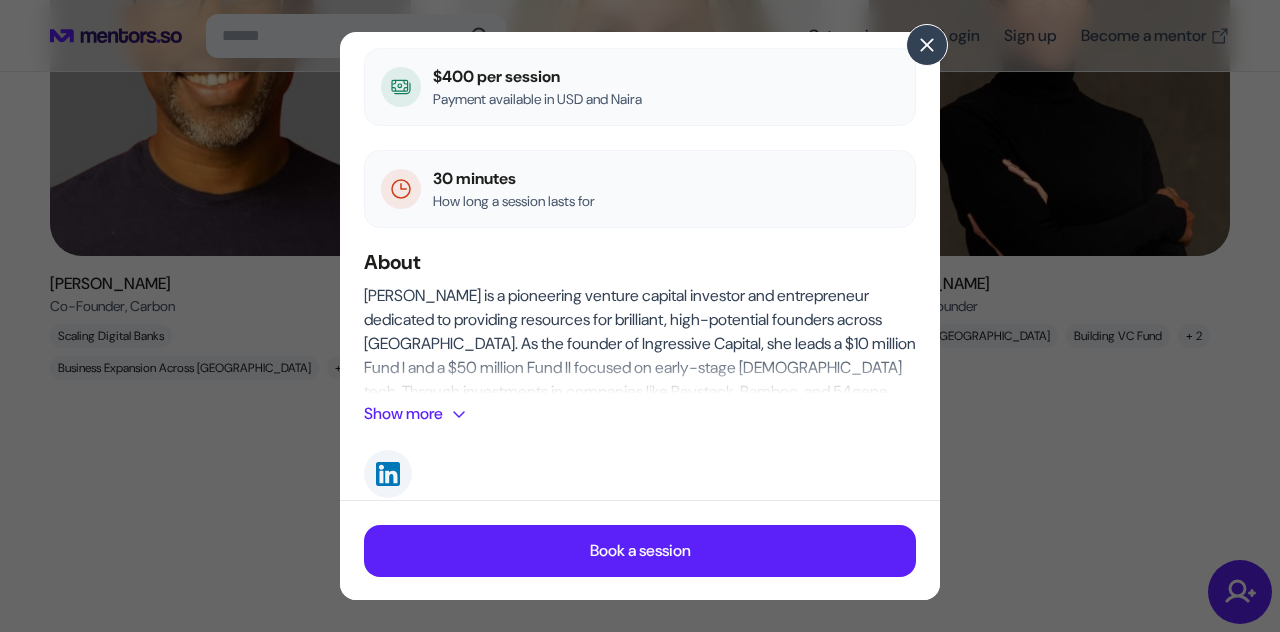 click on "Show more" at bounding box center [640, 394] 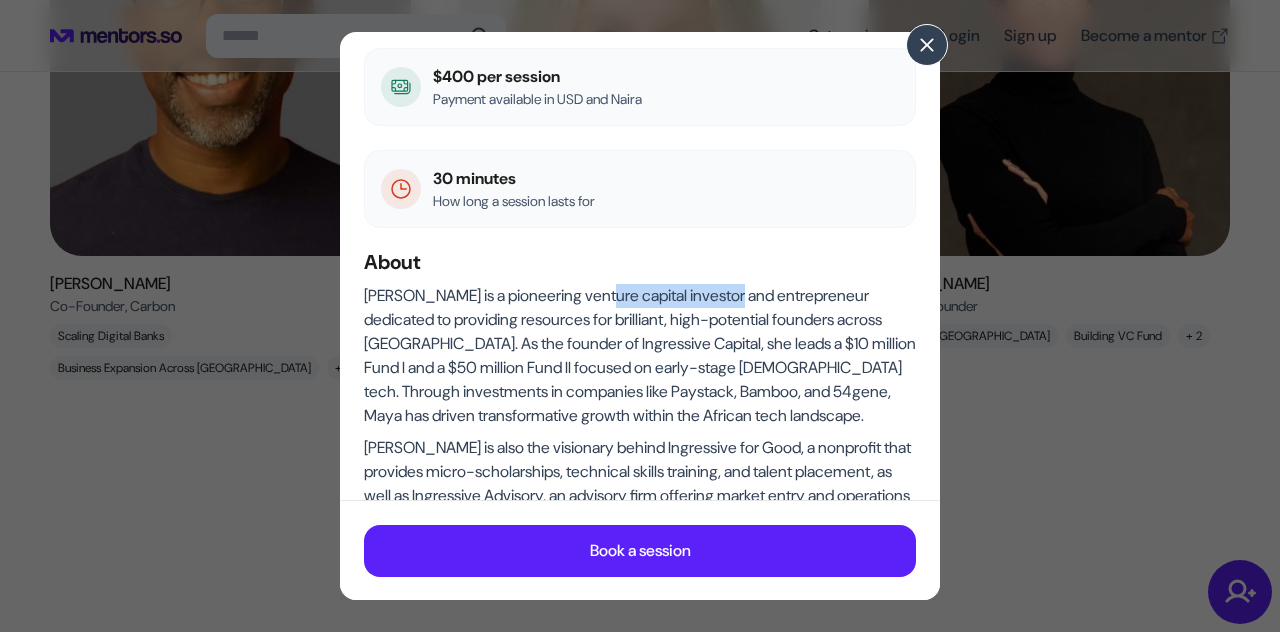 drag, startPoint x: 640, startPoint y: 294, endPoint x: 780, endPoint y: 294, distance: 140 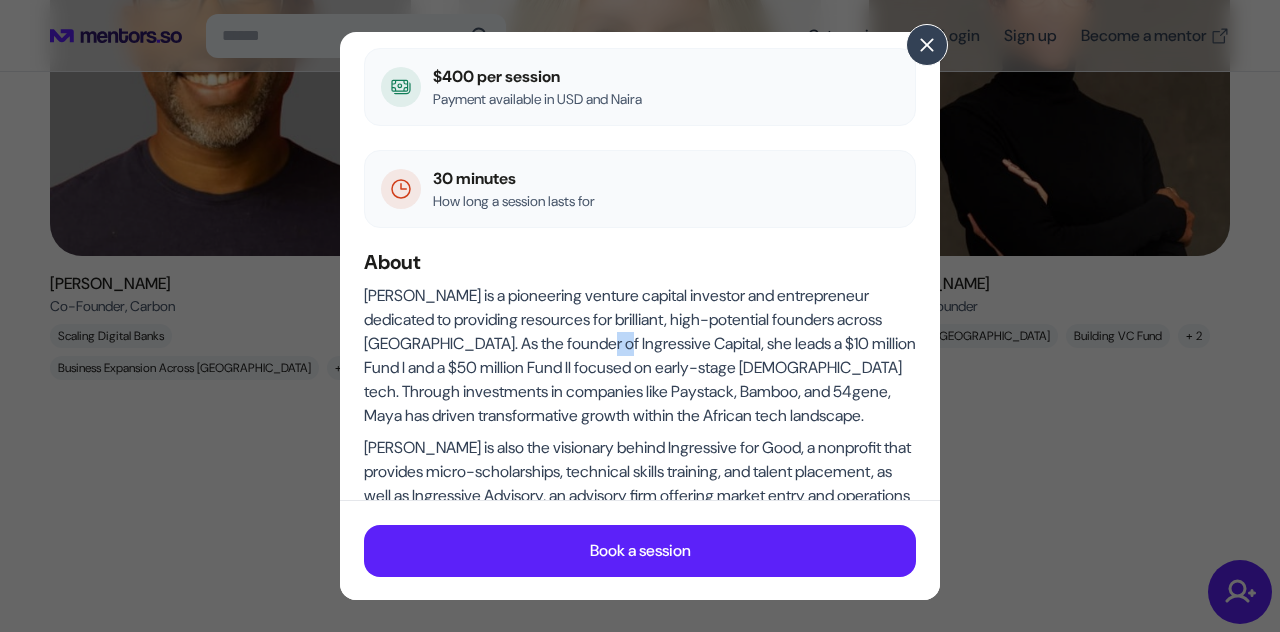 drag, startPoint x: 675, startPoint y: 346, endPoint x: 701, endPoint y: 343, distance: 26.172504 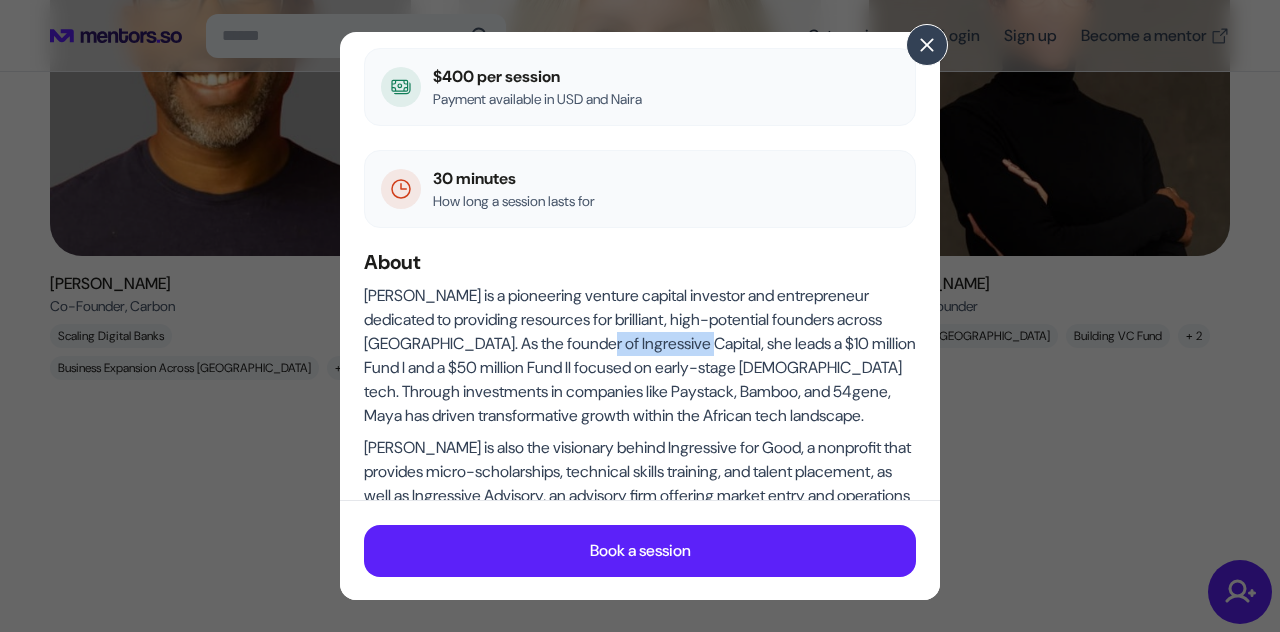 drag, startPoint x: 794, startPoint y: 346, endPoint x: 790, endPoint y: 359, distance: 13.601471 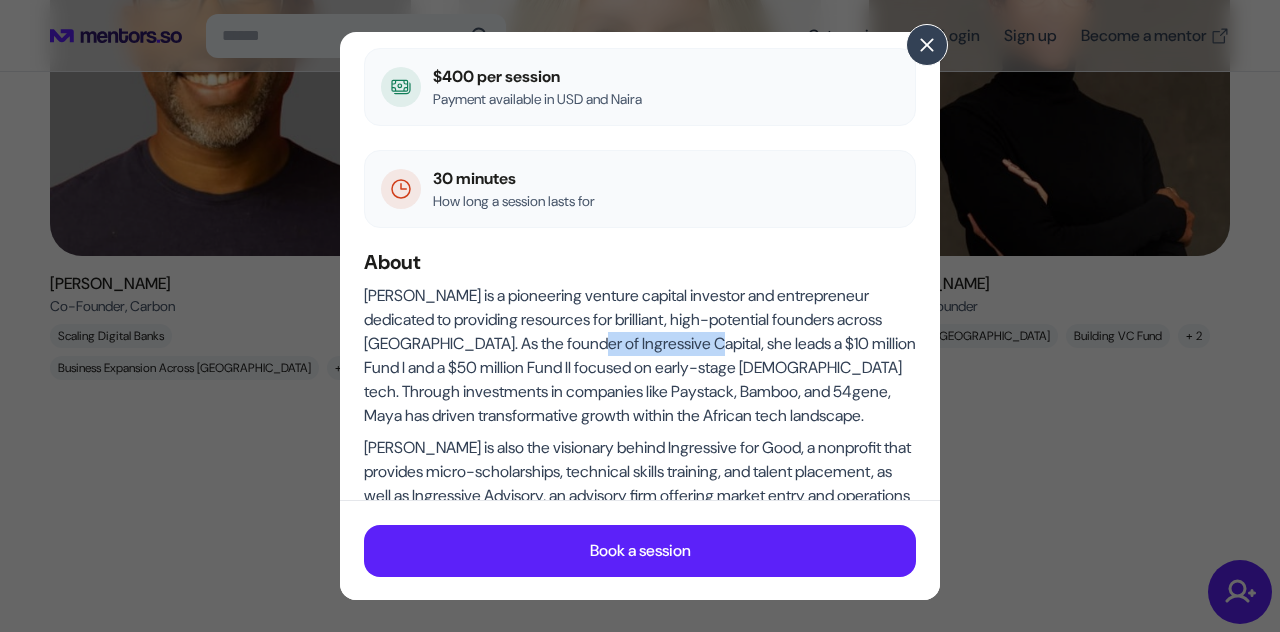 drag, startPoint x: 672, startPoint y: 343, endPoint x: 802, endPoint y: 340, distance: 130.0346 